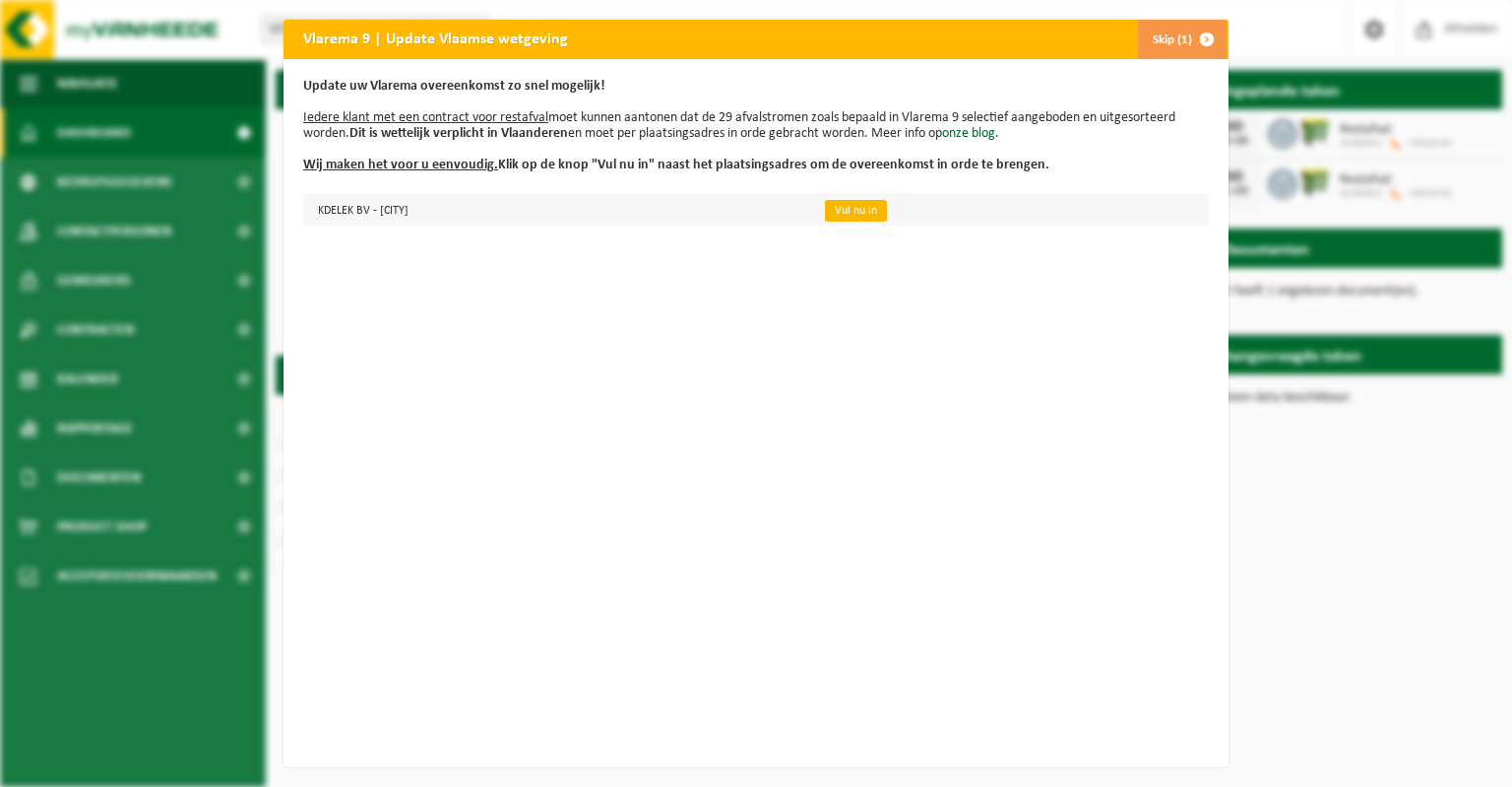 scroll, scrollTop: 0, scrollLeft: 0, axis: both 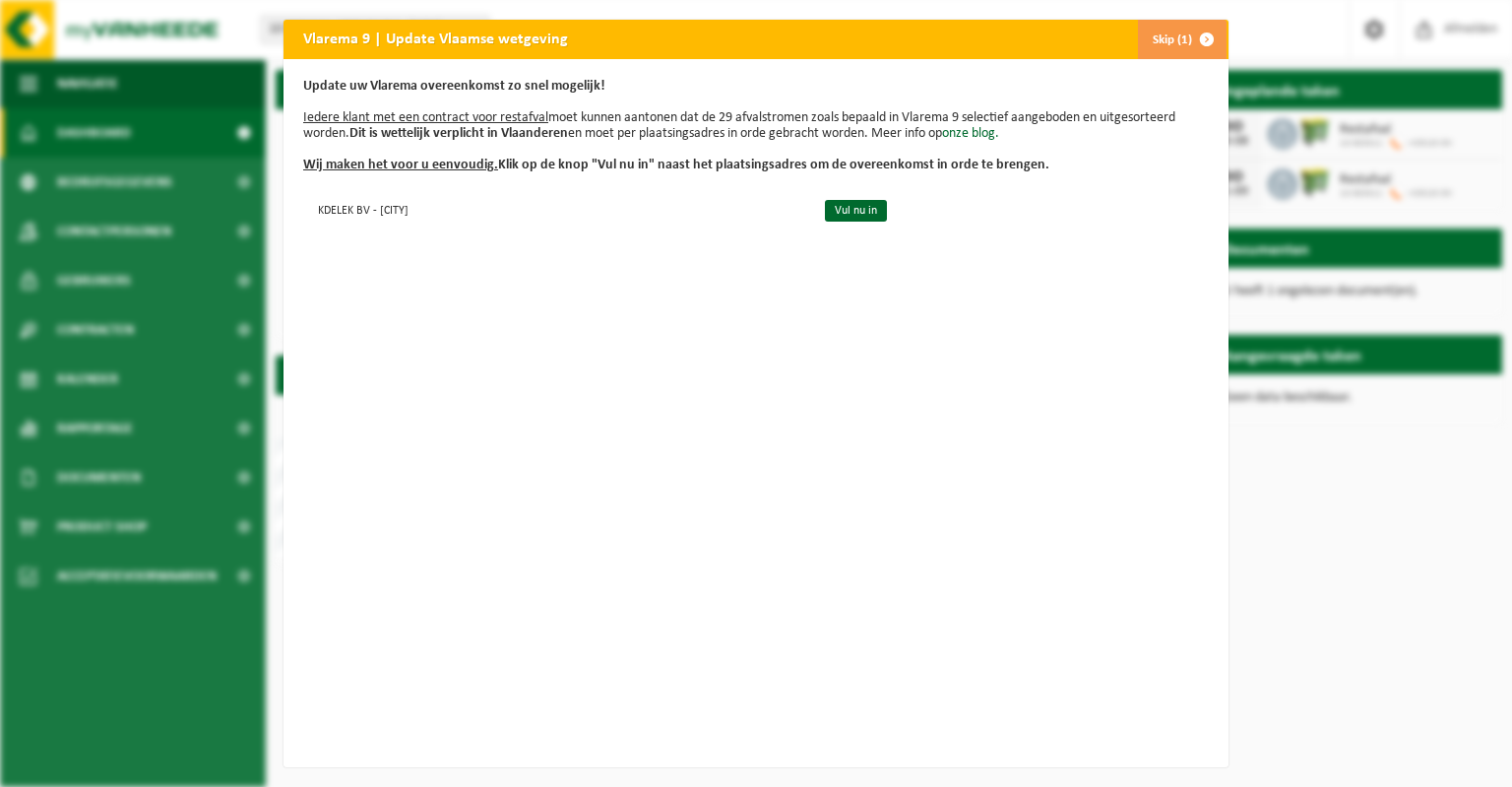 click at bounding box center (1207, 39) 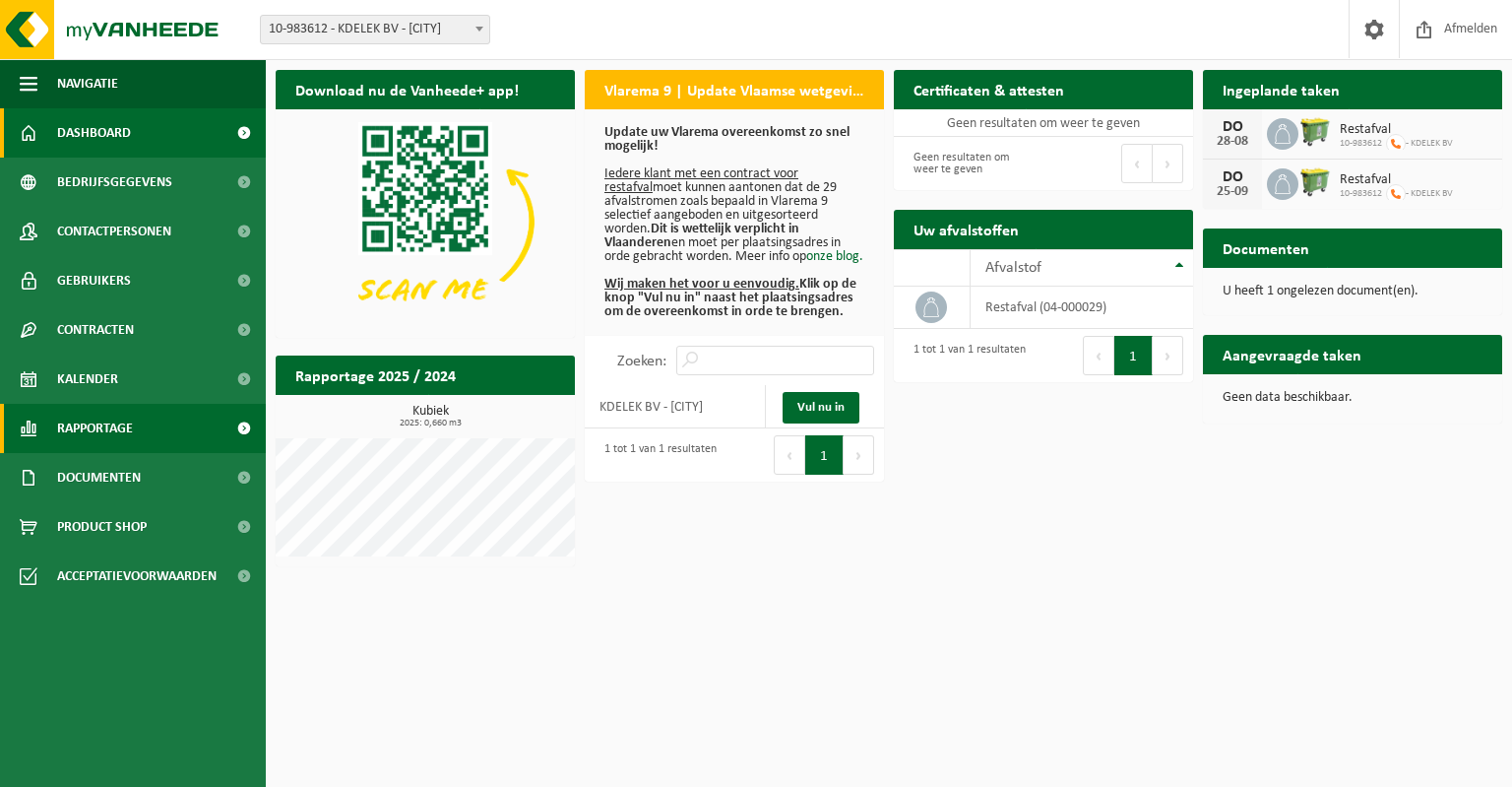 click on "Rapportage" at bounding box center (133, 428) 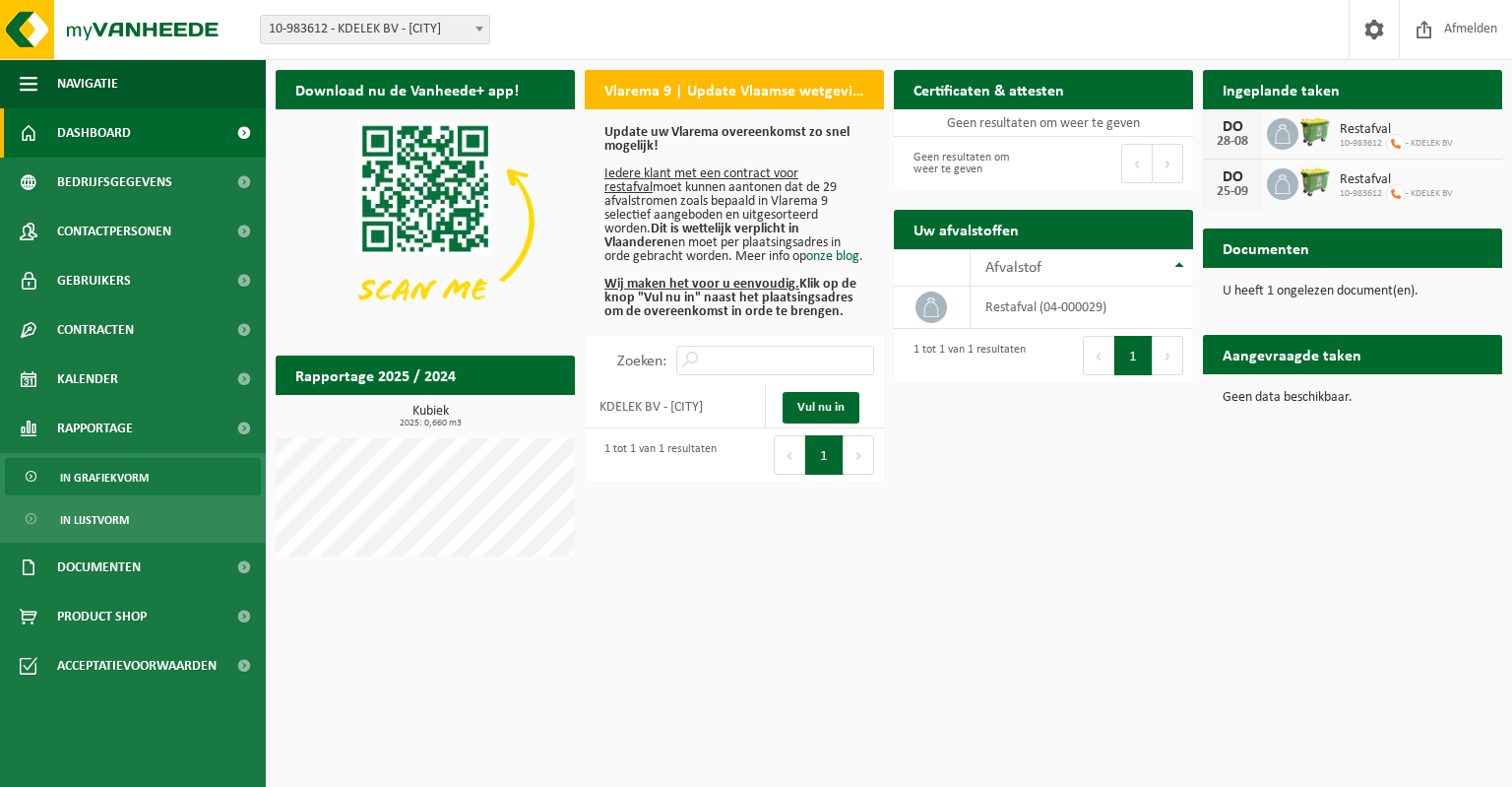click on "In grafiekvorm" at bounding box center (104, 478) 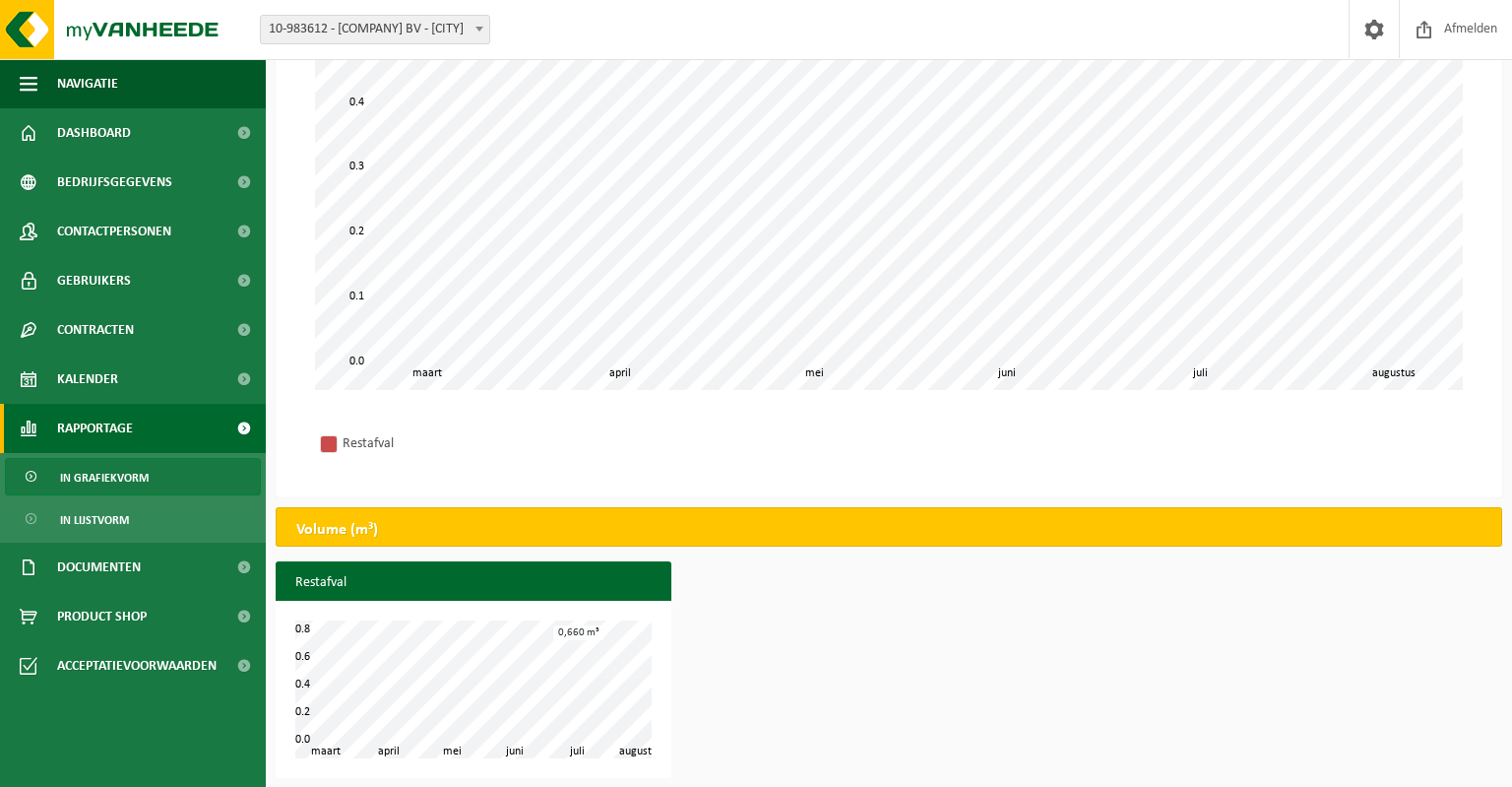 scroll, scrollTop: 0, scrollLeft: 0, axis: both 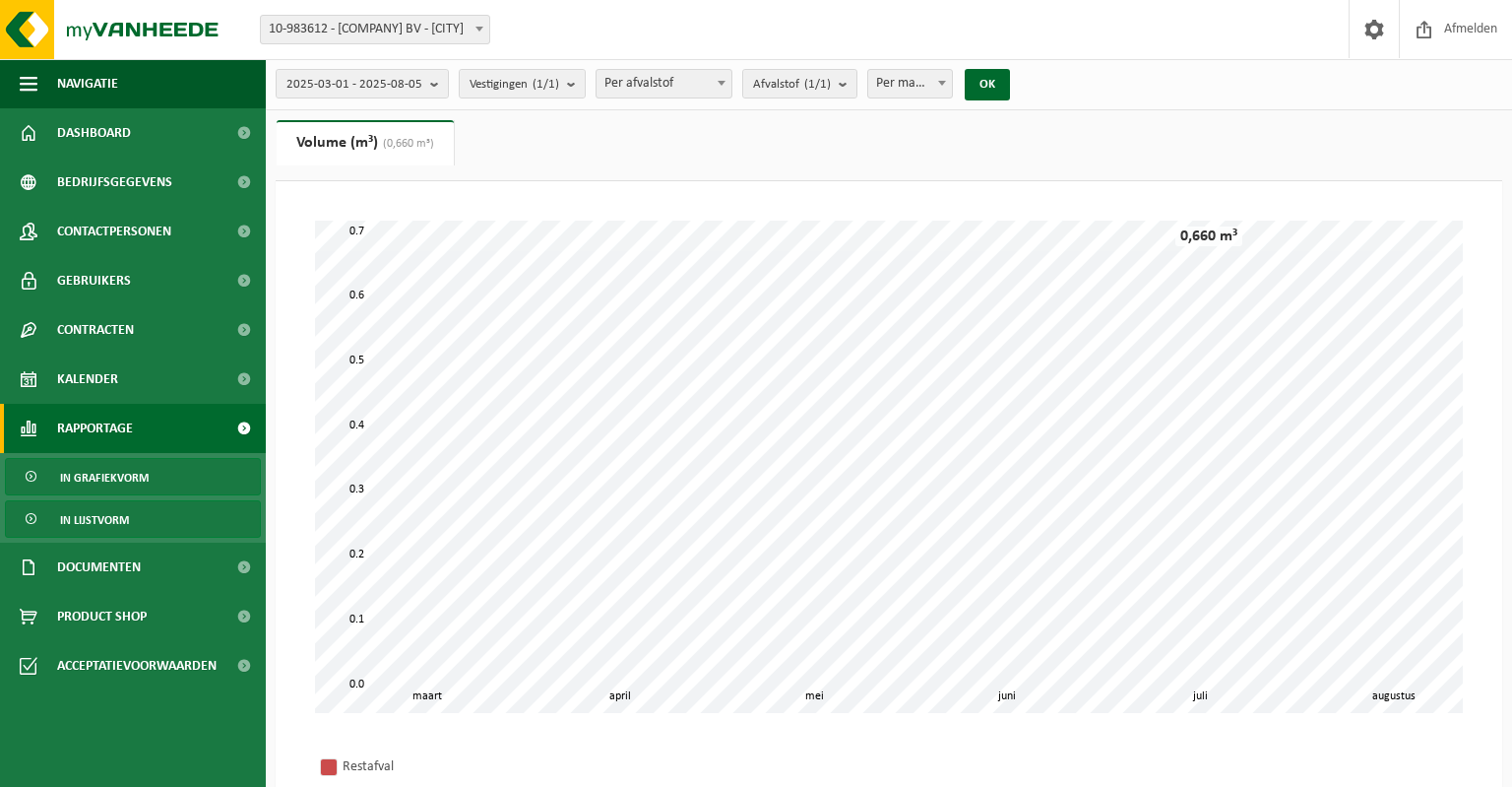 click on "In lijstvorm" at bounding box center [94, 520] 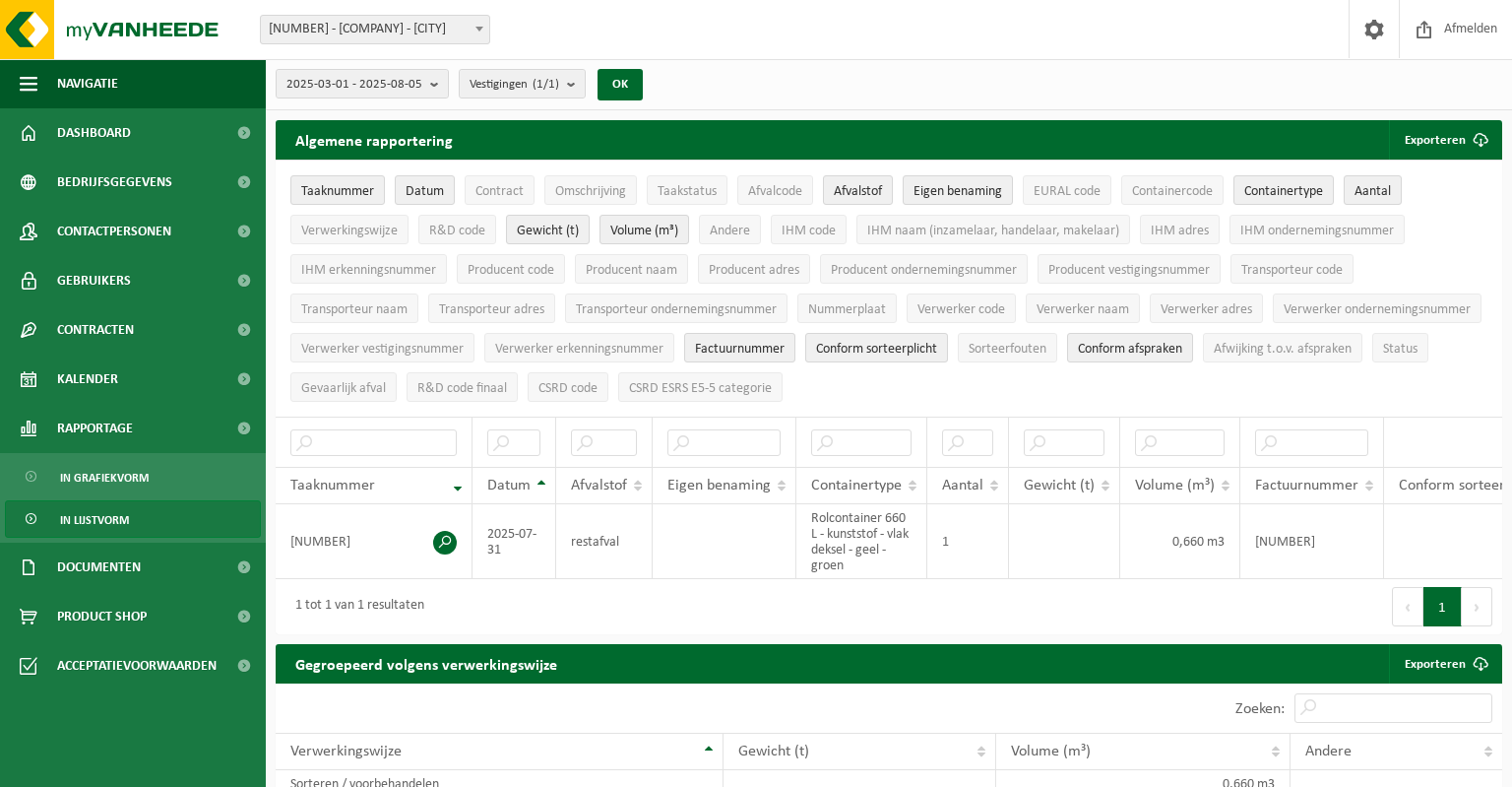 scroll, scrollTop: 0, scrollLeft: 0, axis: both 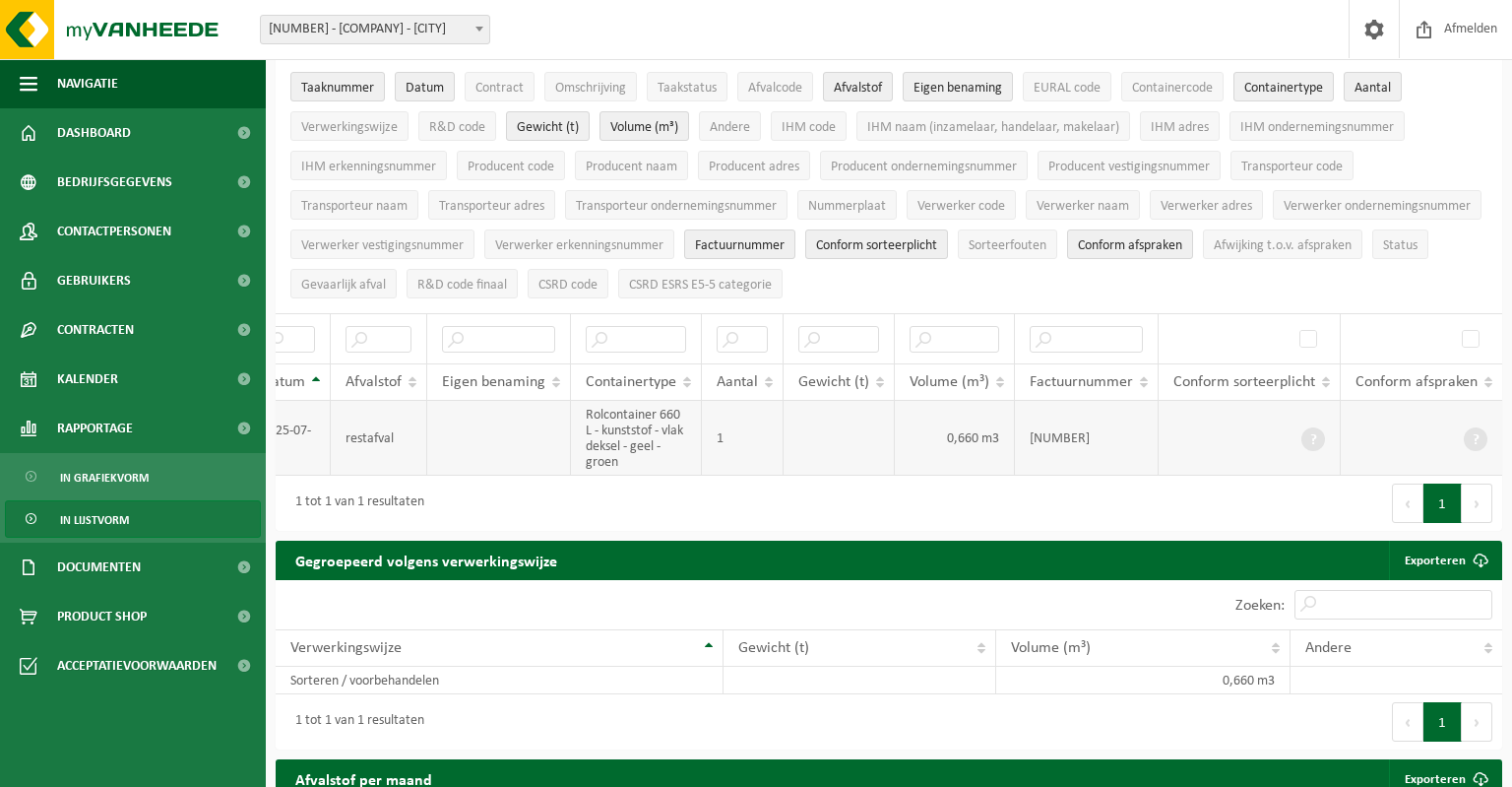 click at bounding box center [1421, 438] 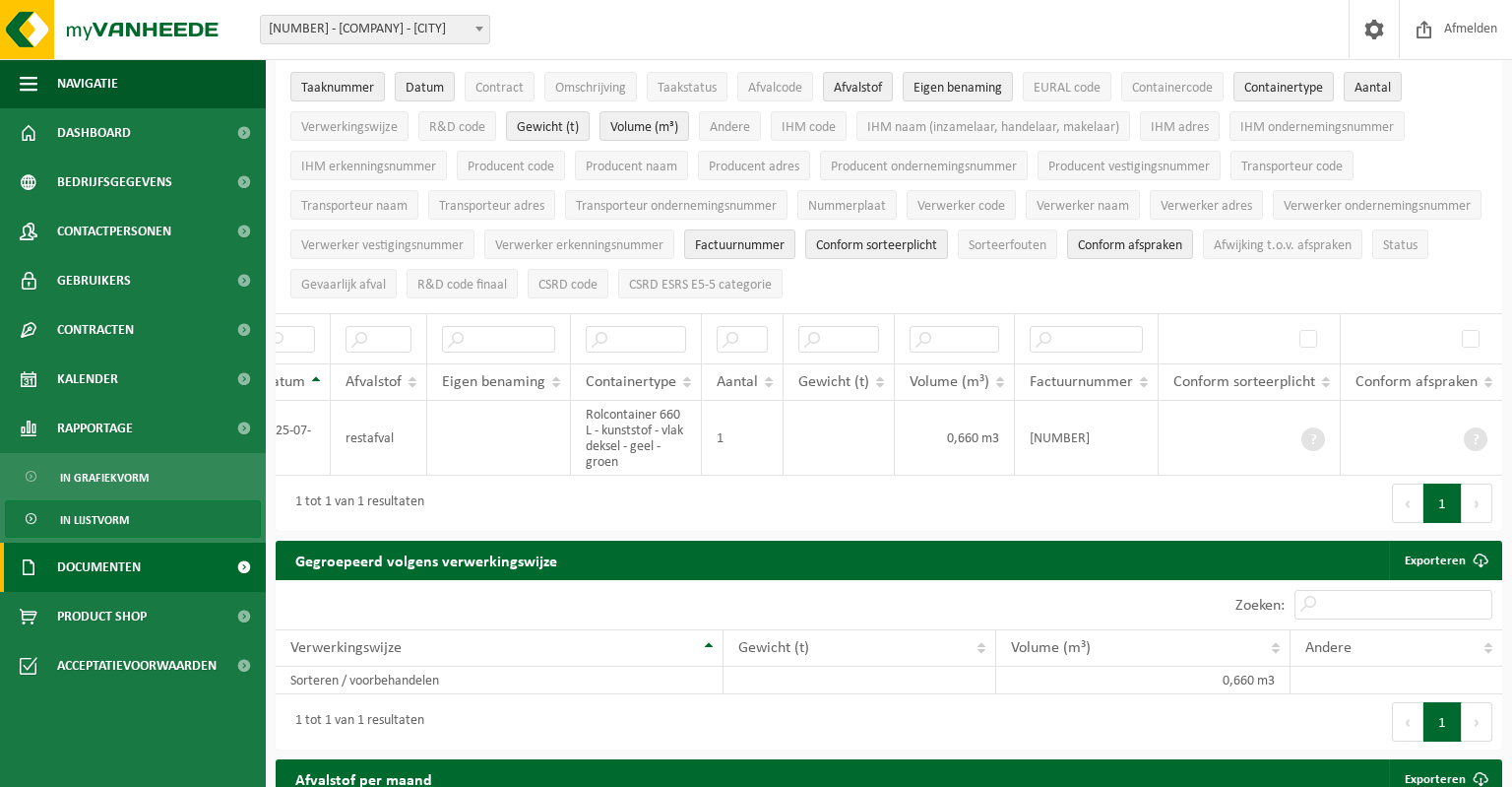 click on "Documenten" at bounding box center [98, 567] 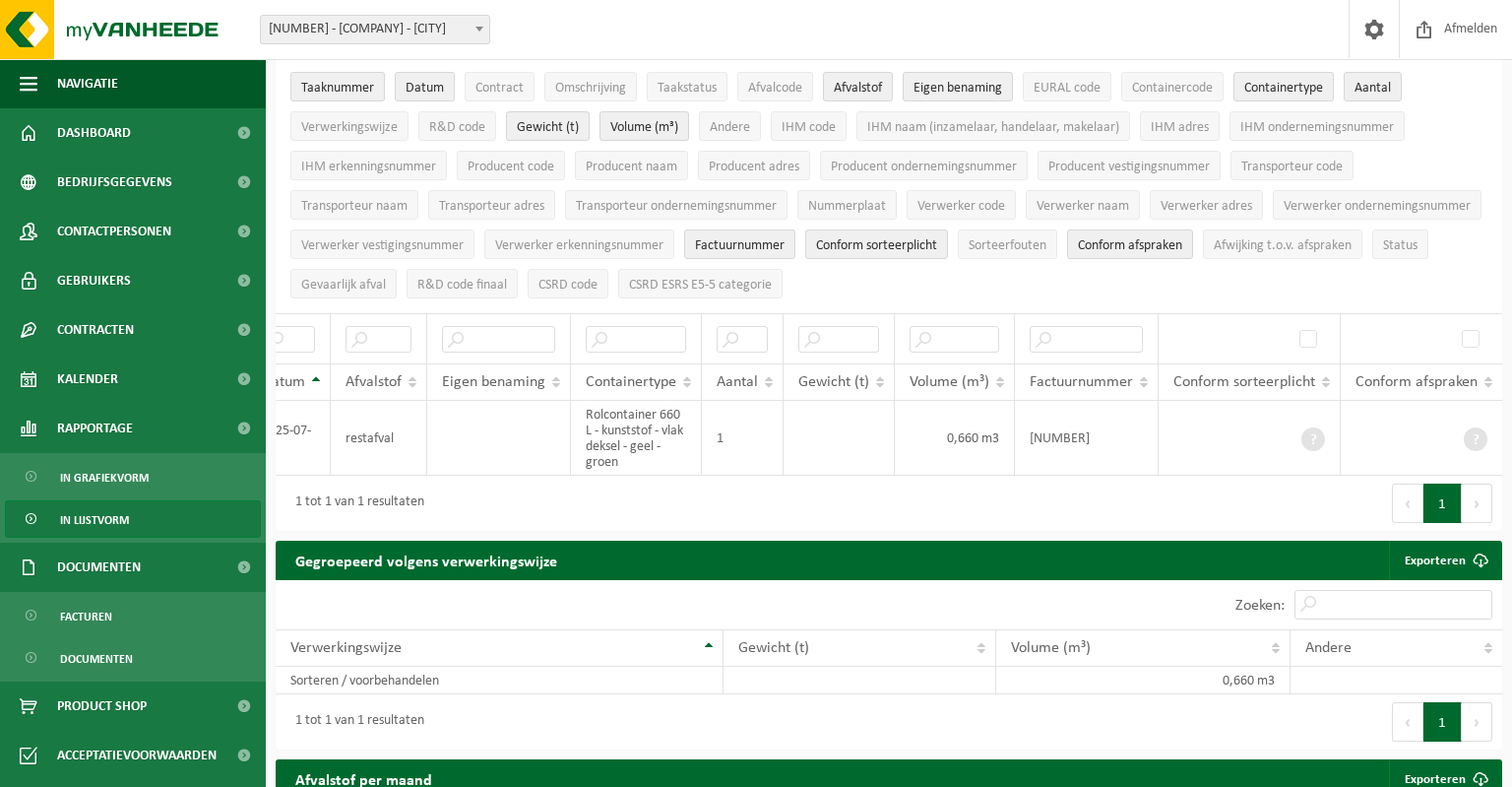 scroll, scrollTop: 416, scrollLeft: 0, axis: vertical 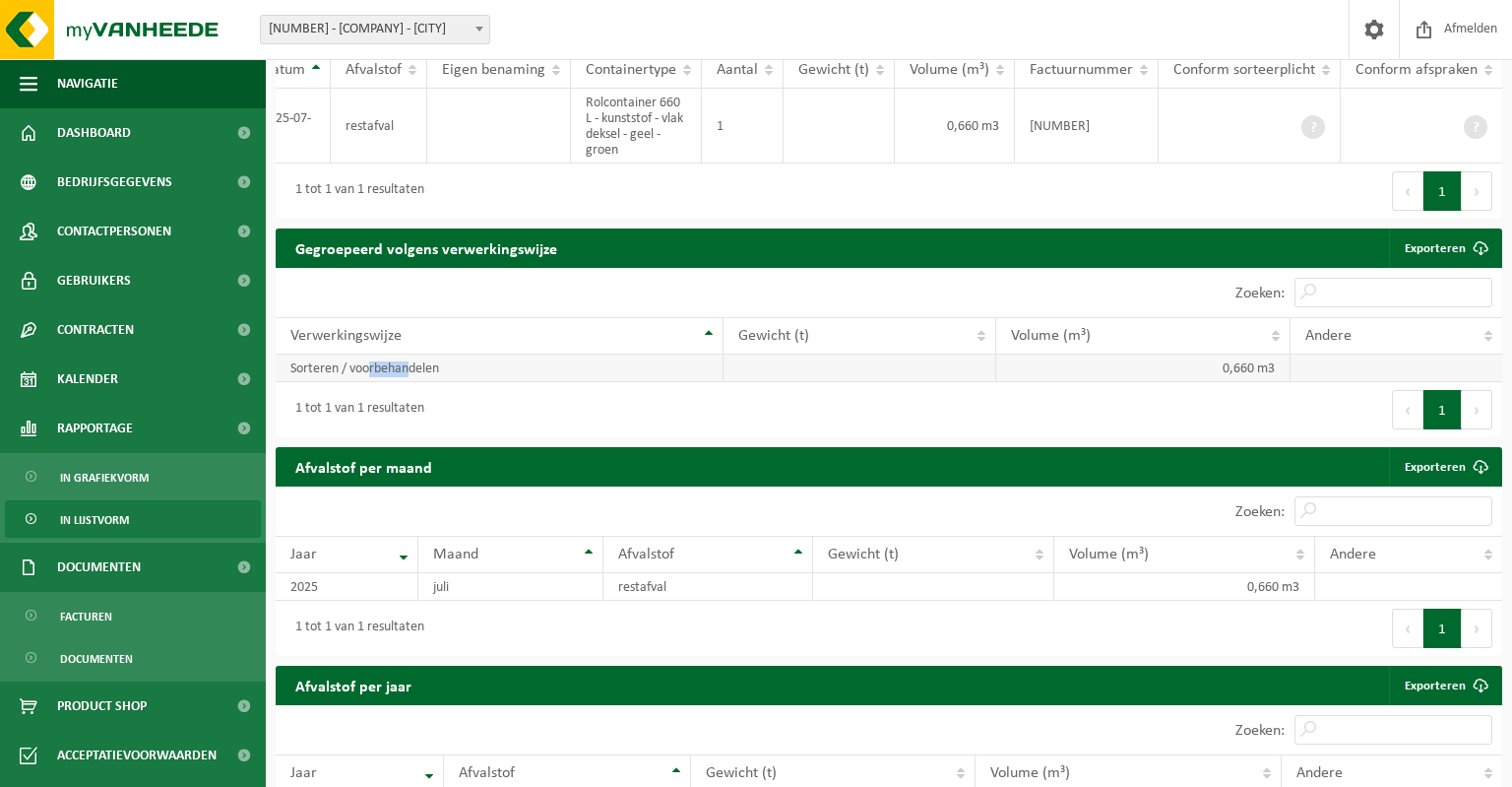 drag, startPoint x: 376, startPoint y: 367, endPoint x: 471, endPoint y: 367, distance: 95 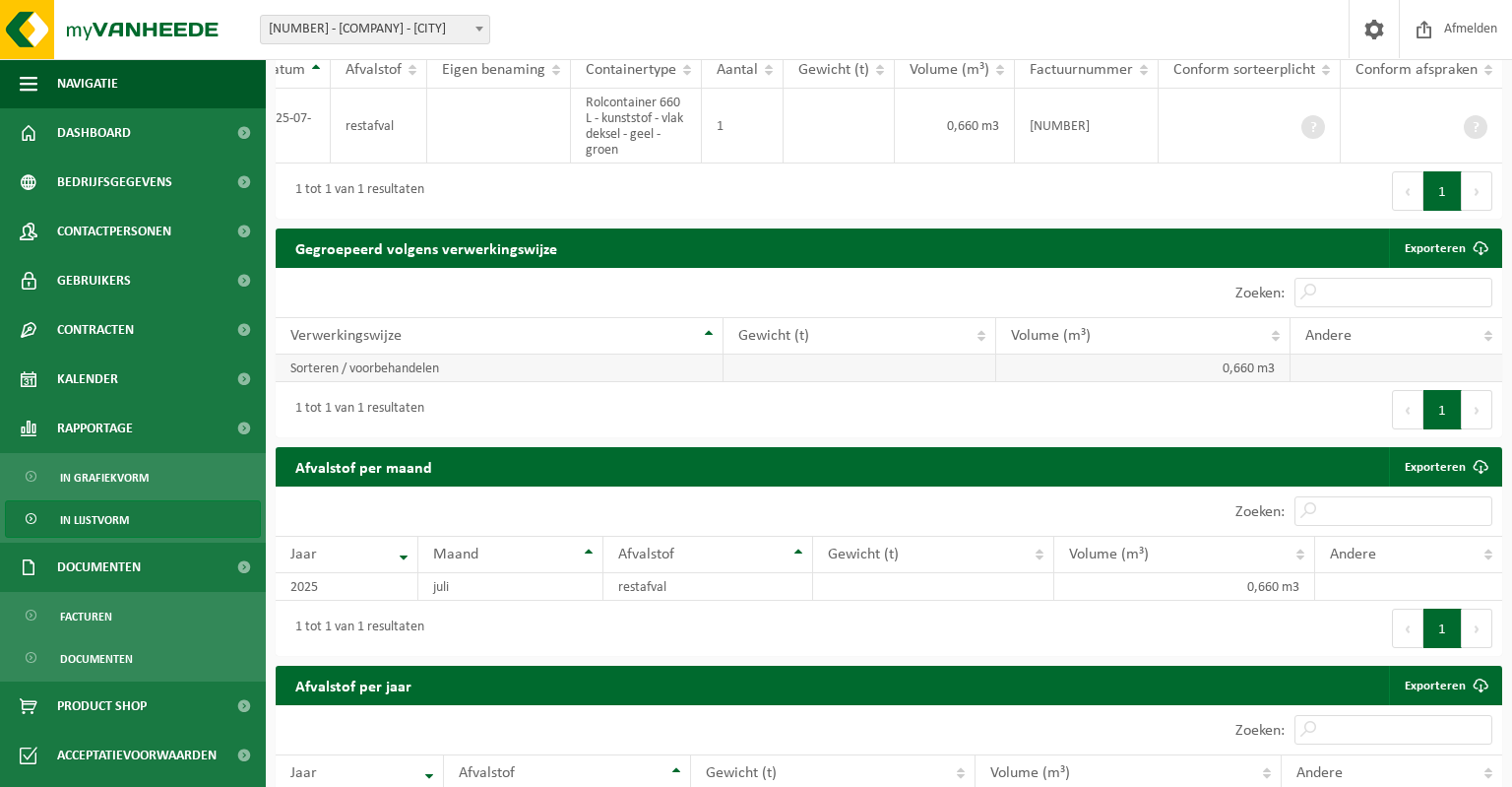 click on "Sorteren / voorbehandelen" at bounding box center [499, 368] 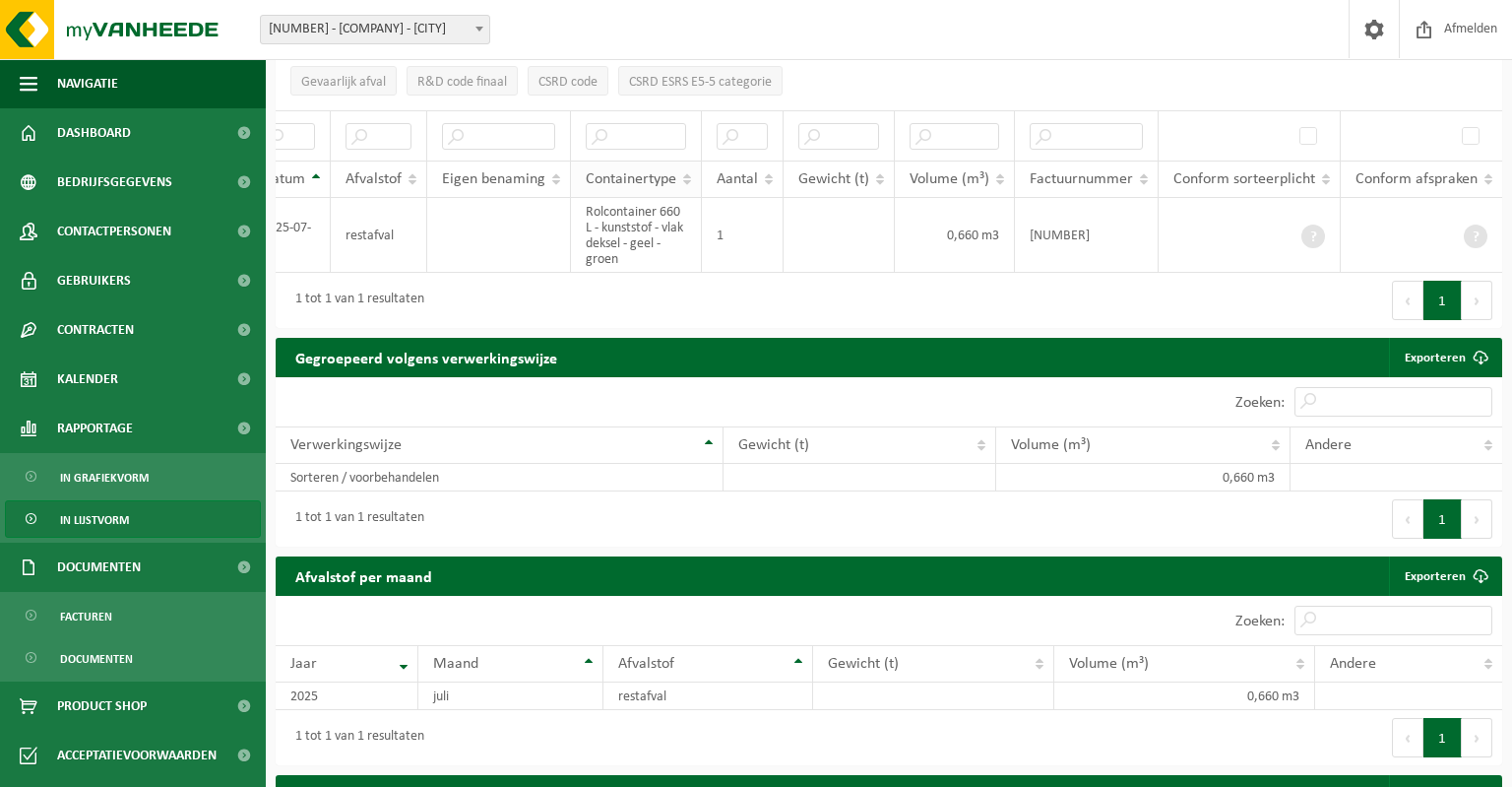 scroll, scrollTop: 0, scrollLeft: 0, axis: both 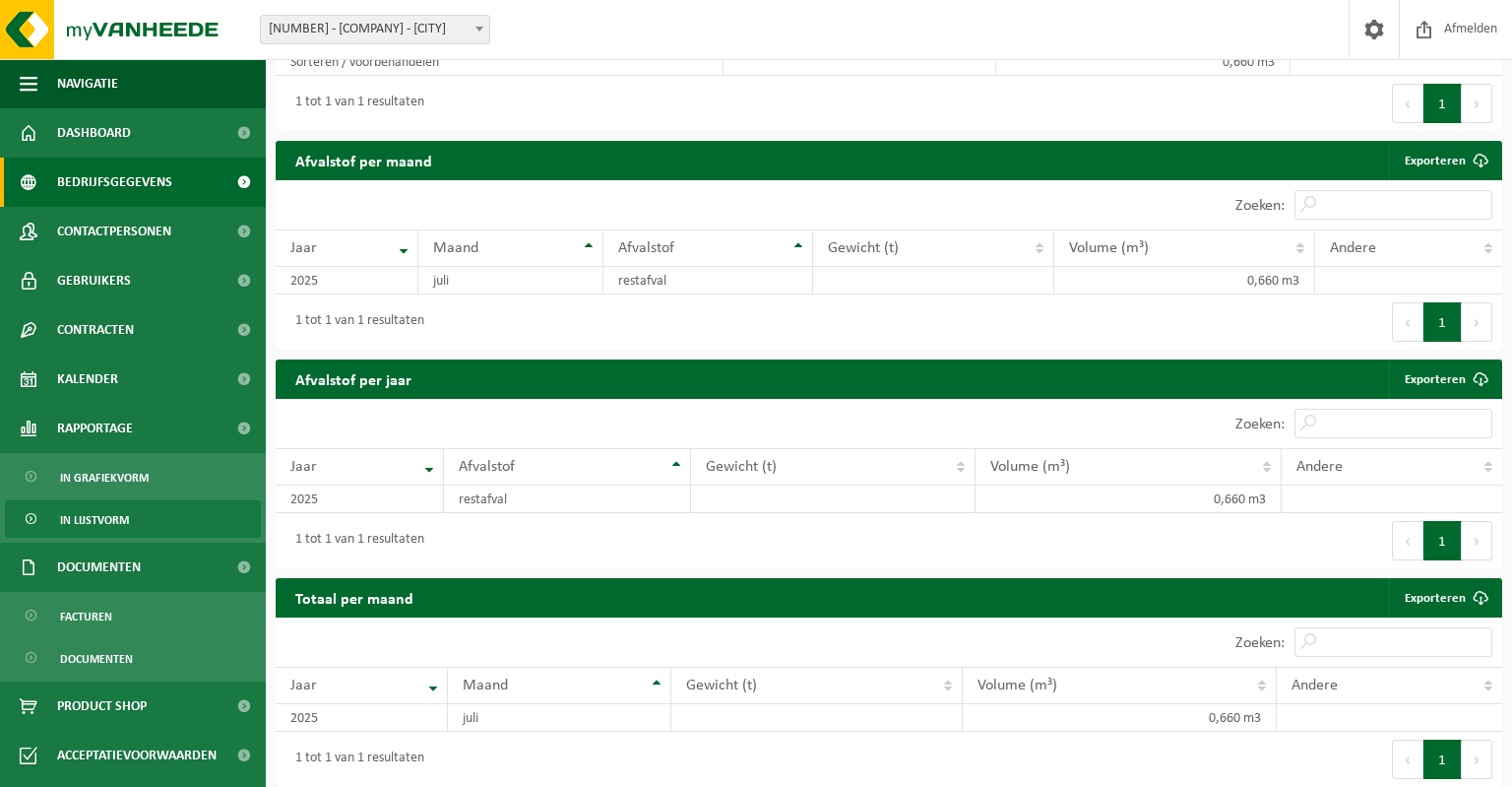 click on "Bedrijfsgegevens" at bounding box center (114, 182) 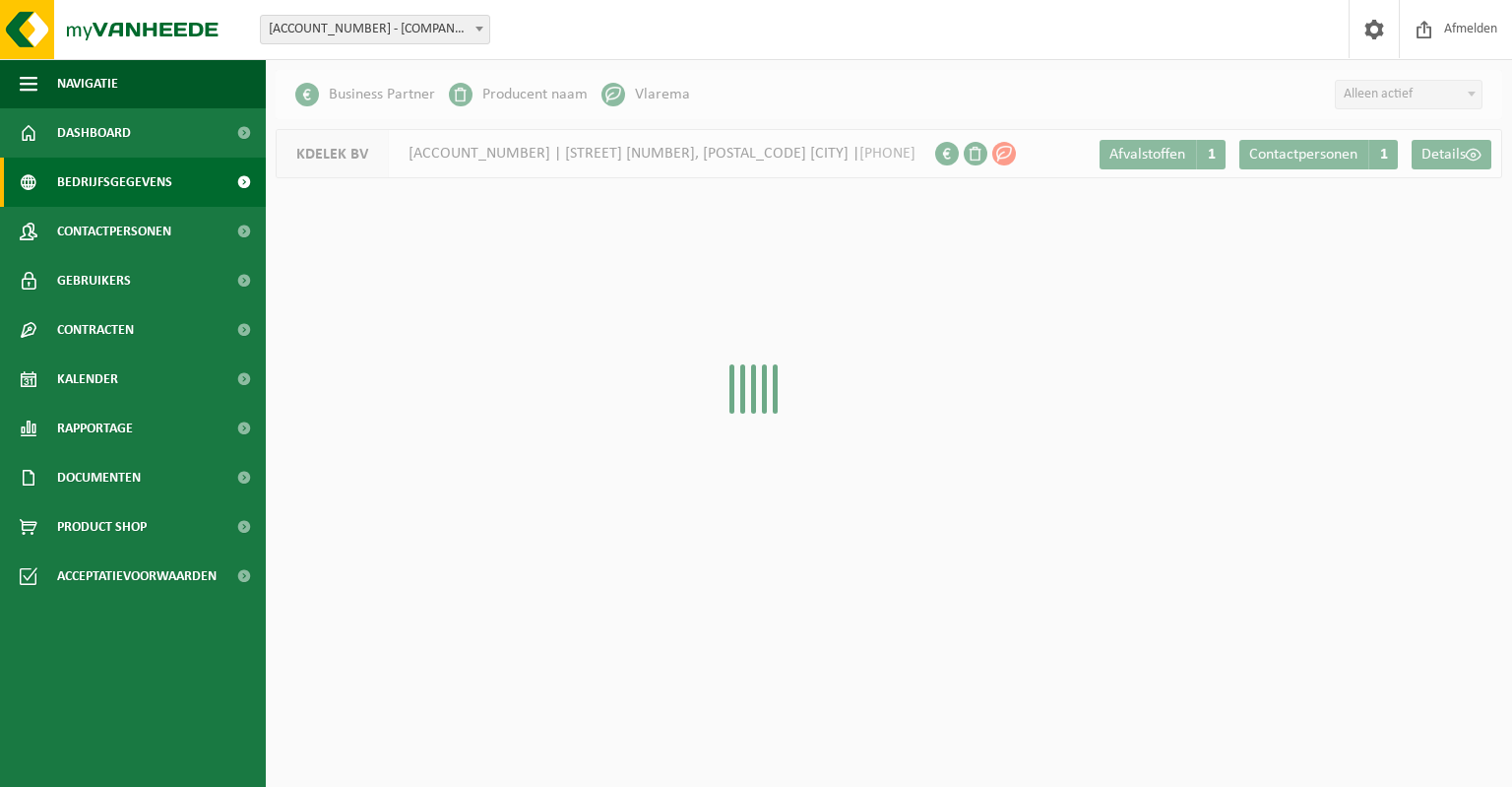 scroll, scrollTop: 0, scrollLeft: 0, axis: both 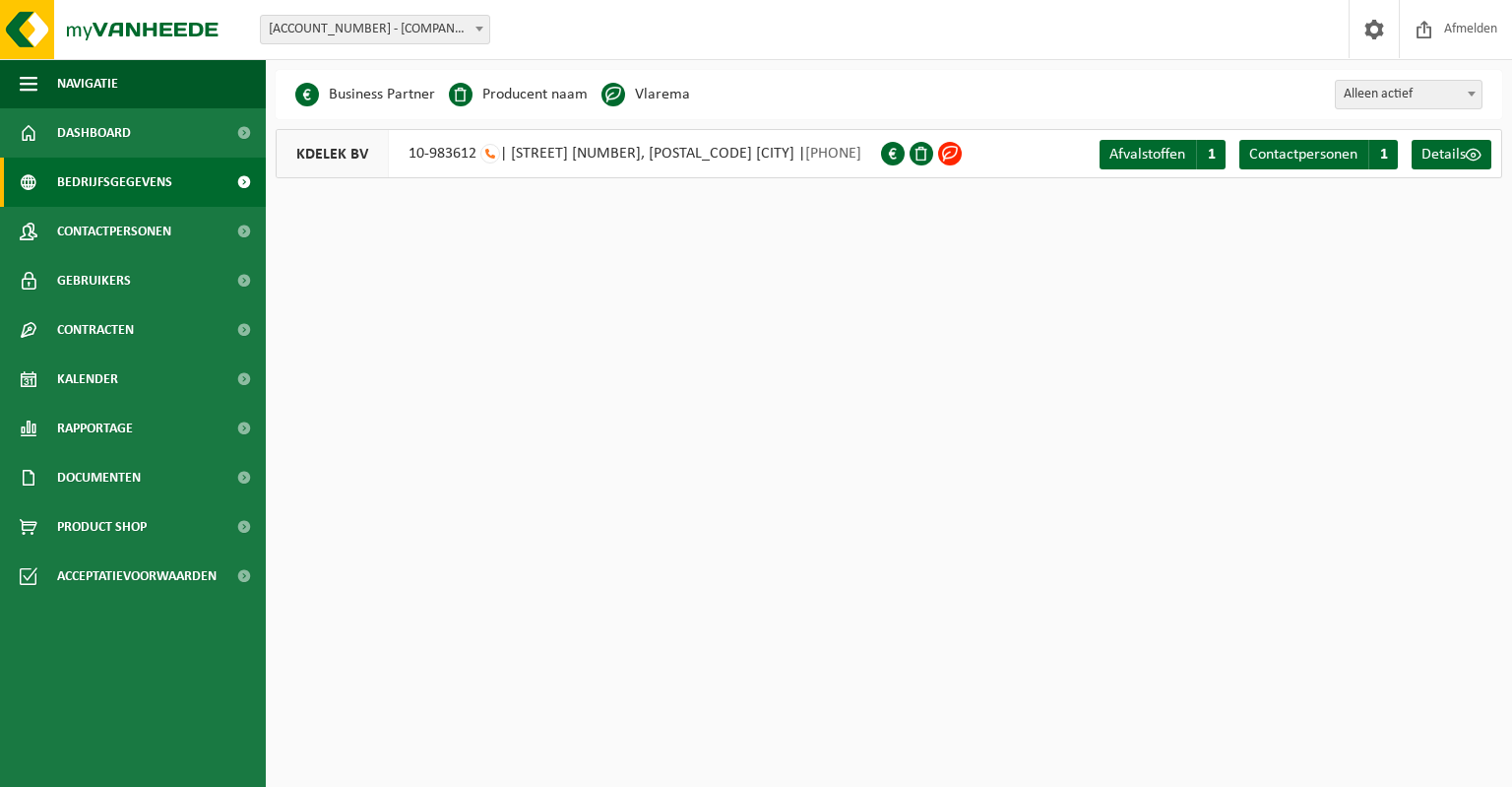 click at bounding box center [950, 154] 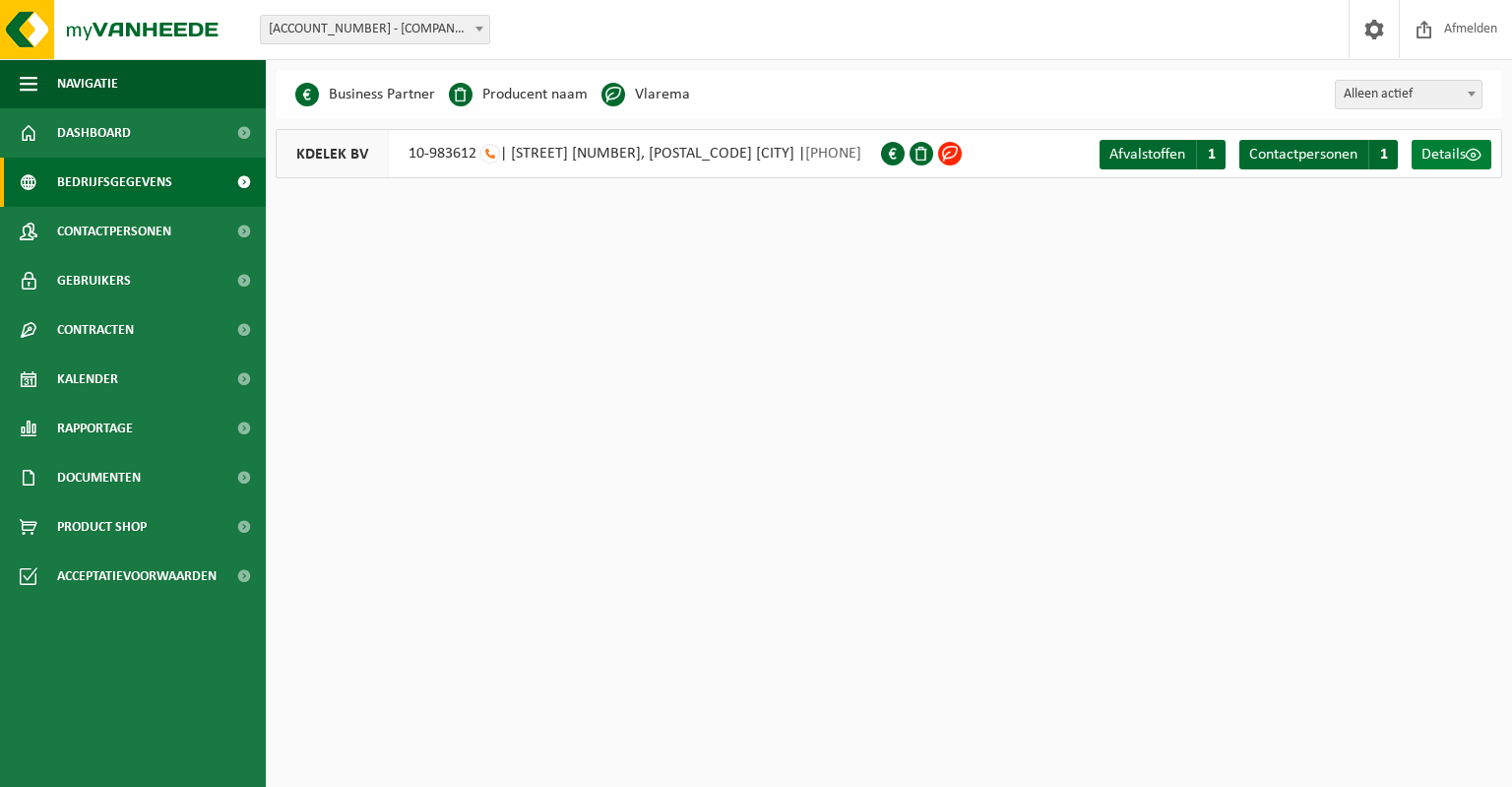 click on "Details" at bounding box center [1443, 155] 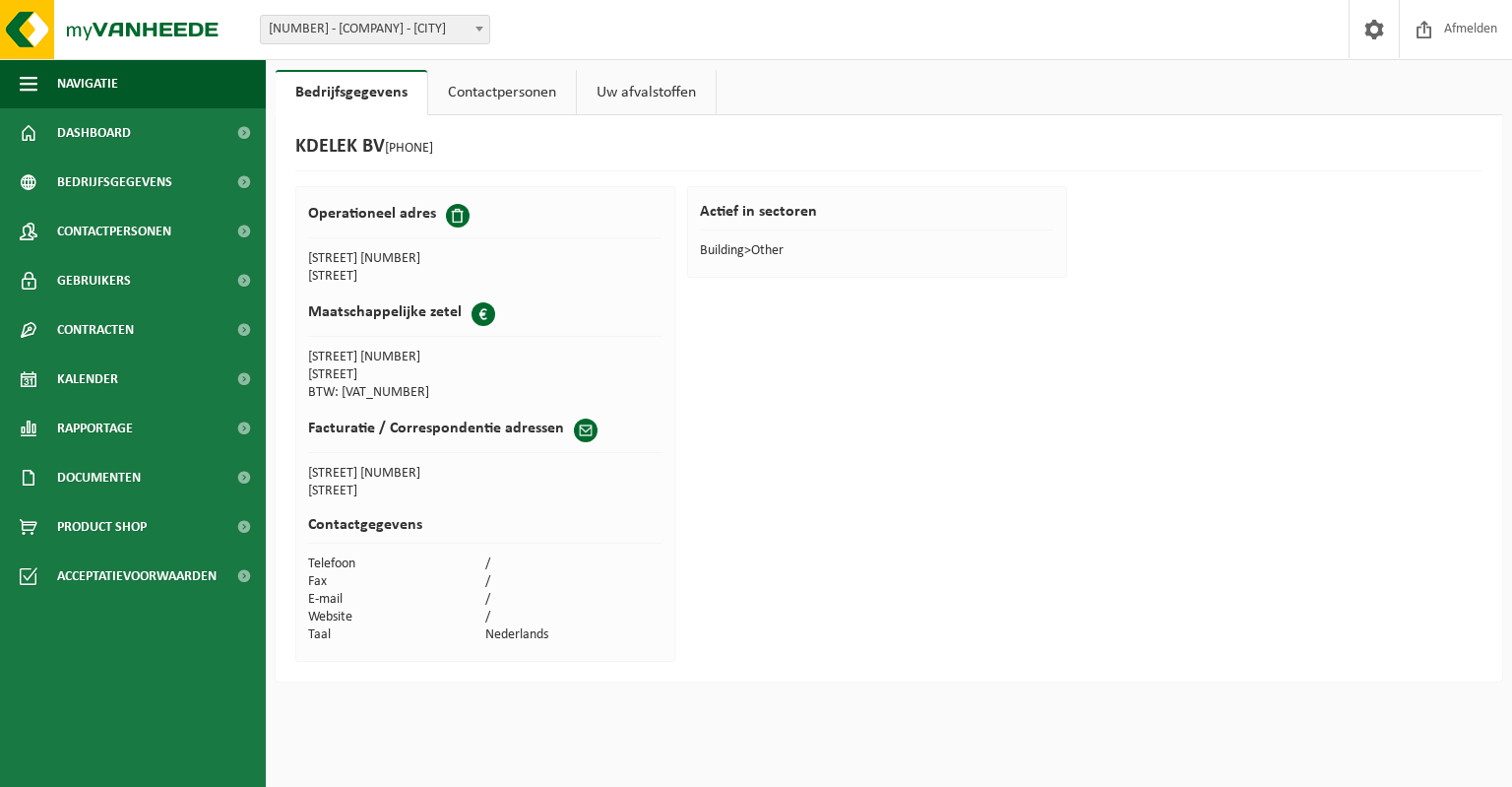 scroll, scrollTop: 0, scrollLeft: 0, axis: both 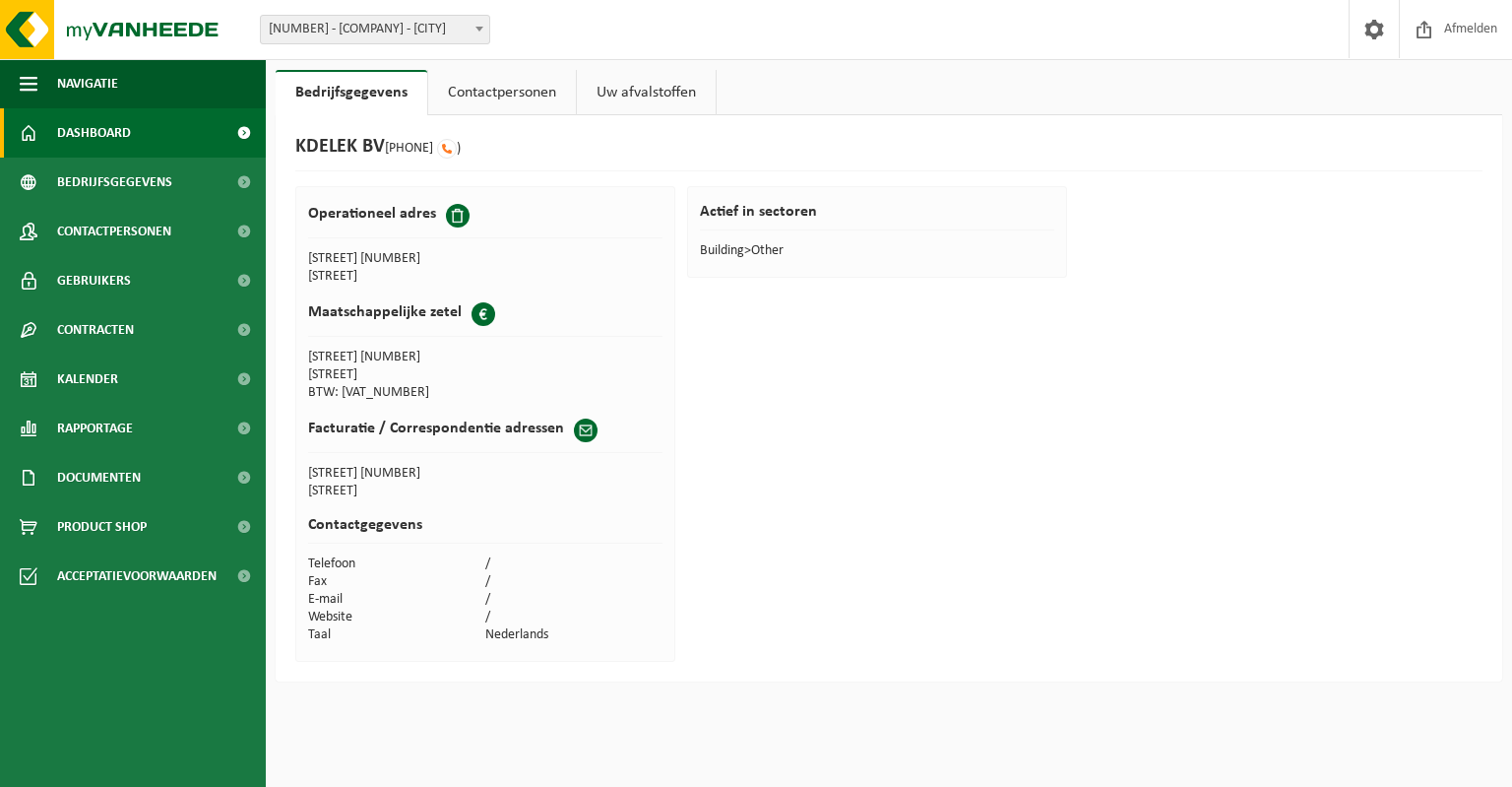 click on "Dashboard" at bounding box center [133, 133] 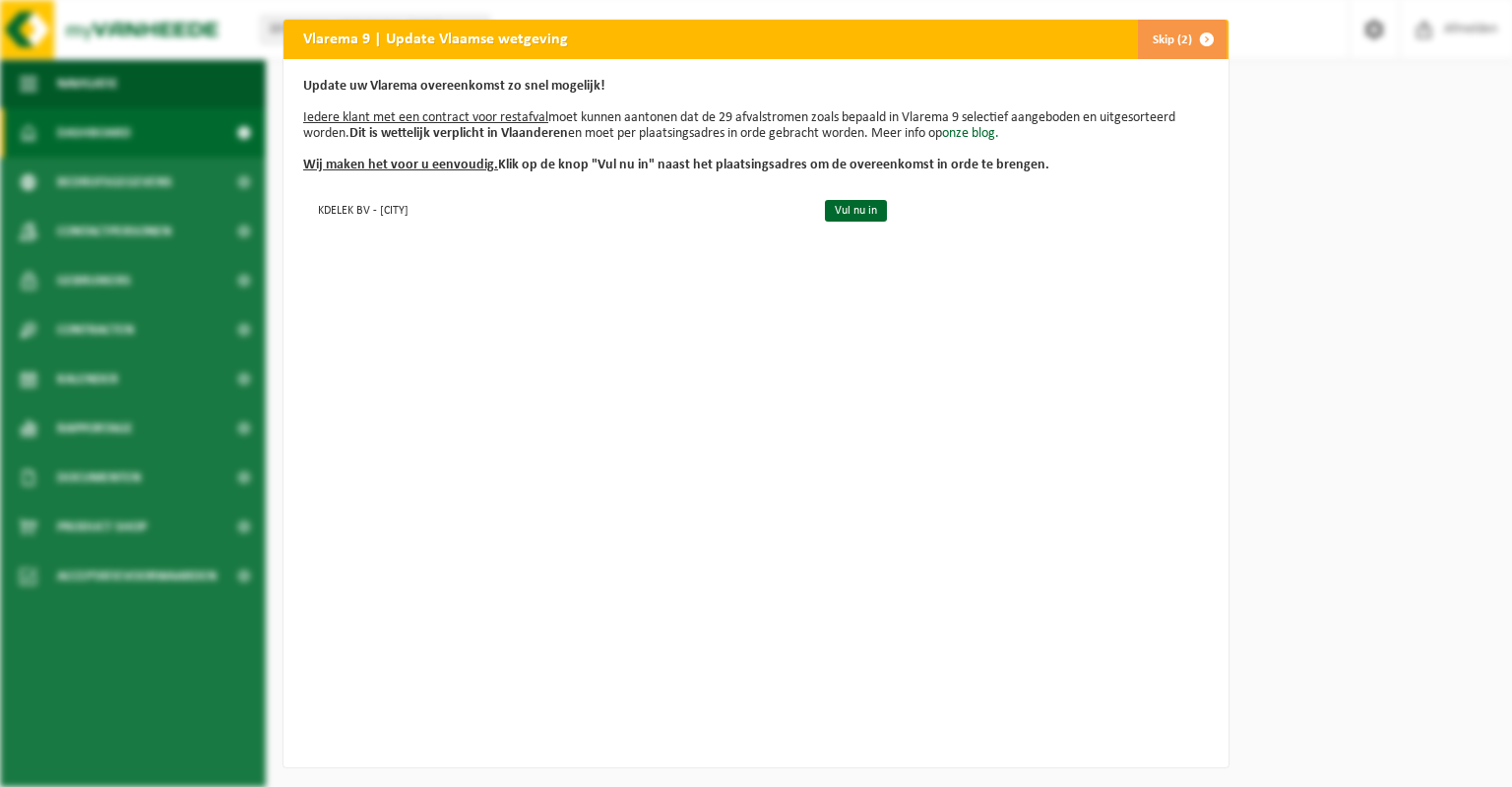 scroll, scrollTop: 0, scrollLeft: 0, axis: both 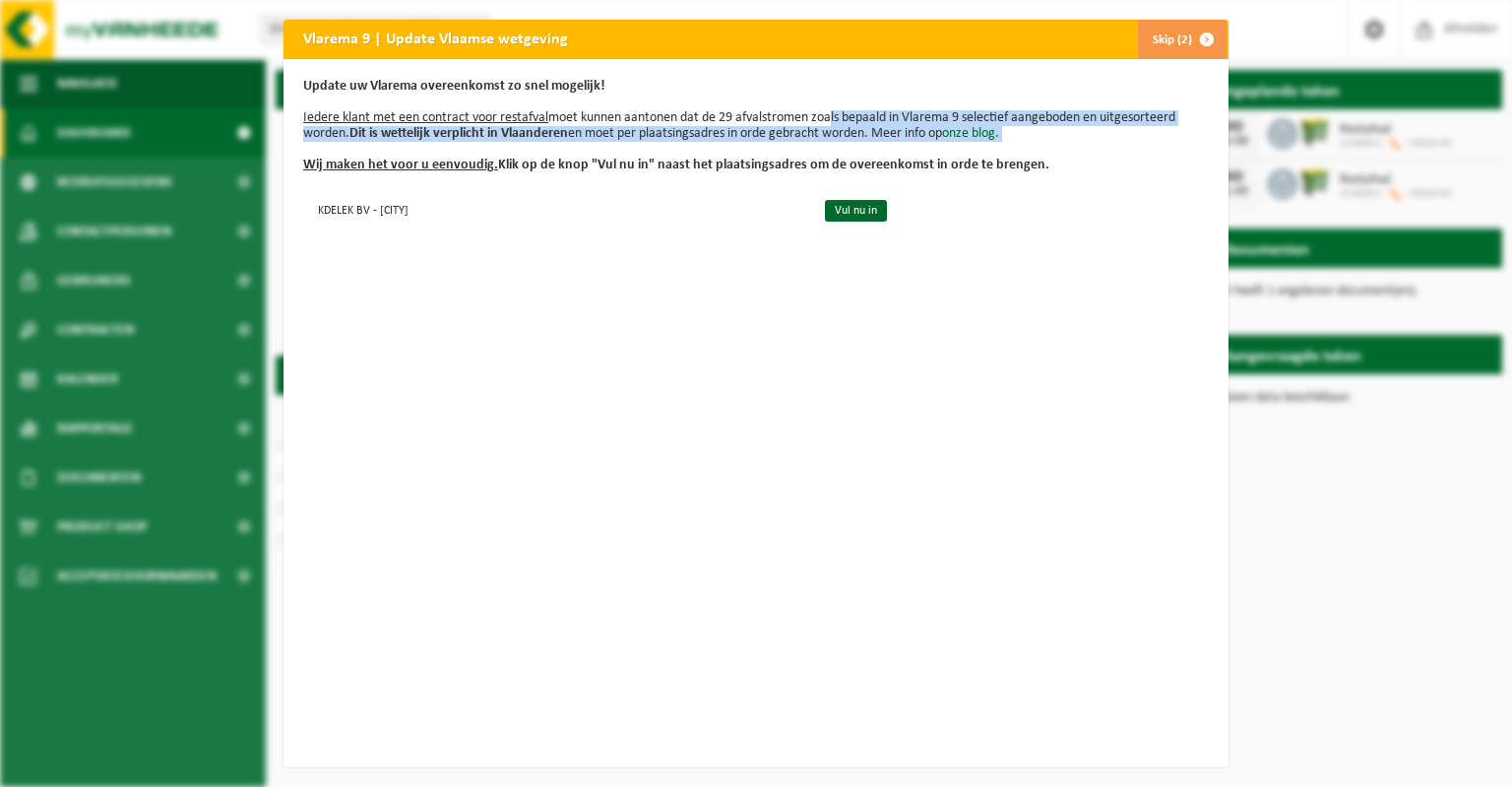 drag, startPoint x: 841, startPoint y: 117, endPoint x: 1180, endPoint y: 152, distance: 340.802 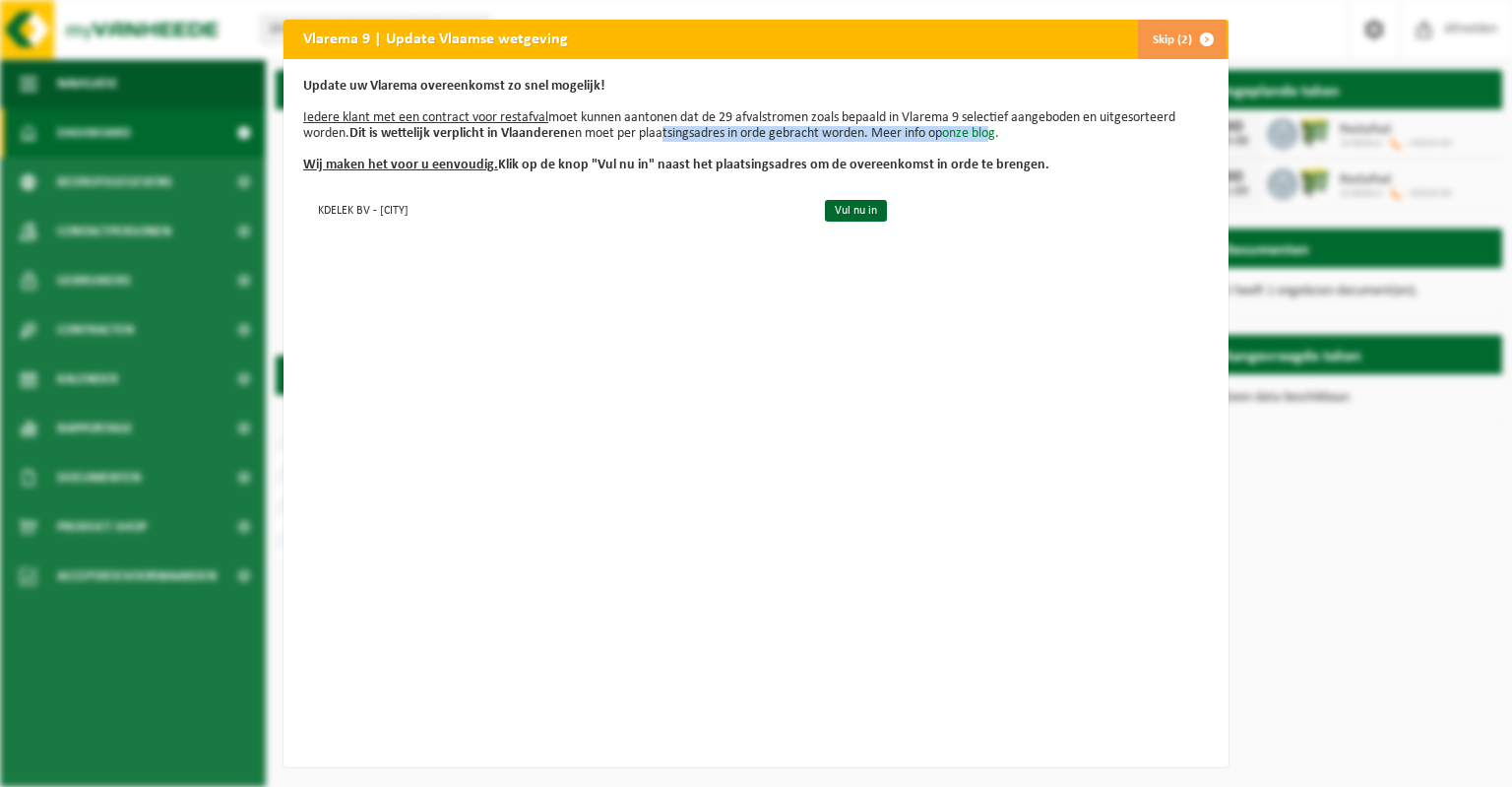 drag, startPoint x: 699, startPoint y: 139, endPoint x: 1005, endPoint y: 139, distance: 306 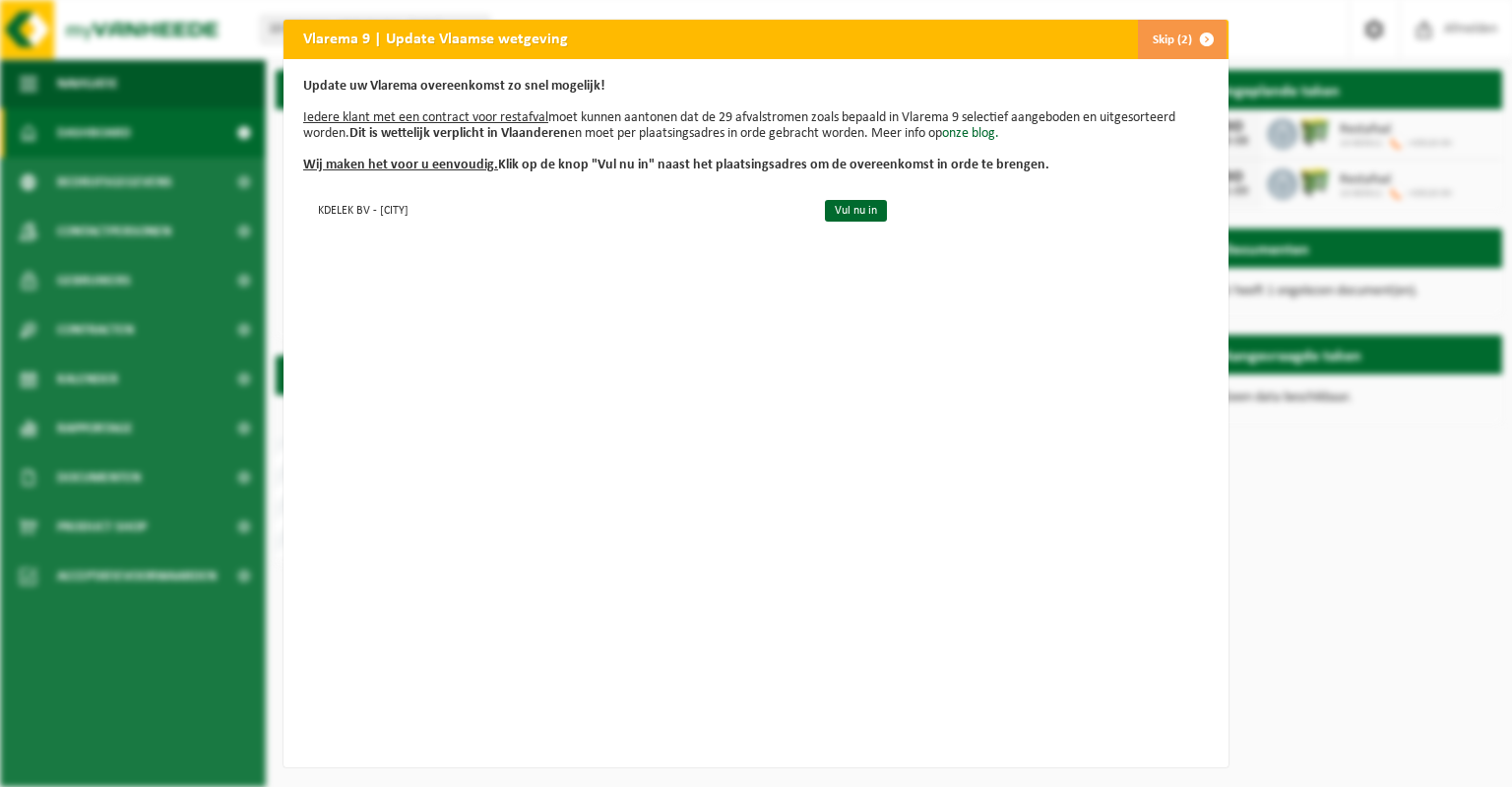 click on "Wij maken het voor u eenvoudig.  Klik op de knop "Vul nu in" naast het plaatsingsadres om de overeenkomst in orde te brengen." at bounding box center (676, 164) 